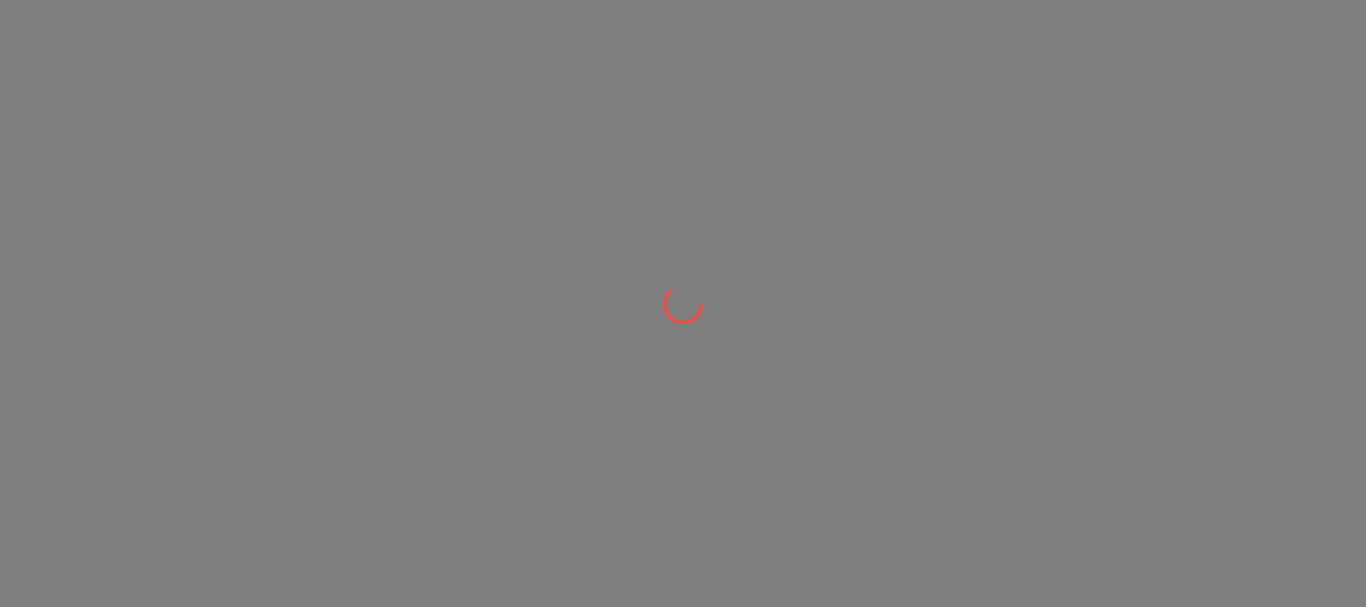scroll, scrollTop: 0, scrollLeft: 0, axis: both 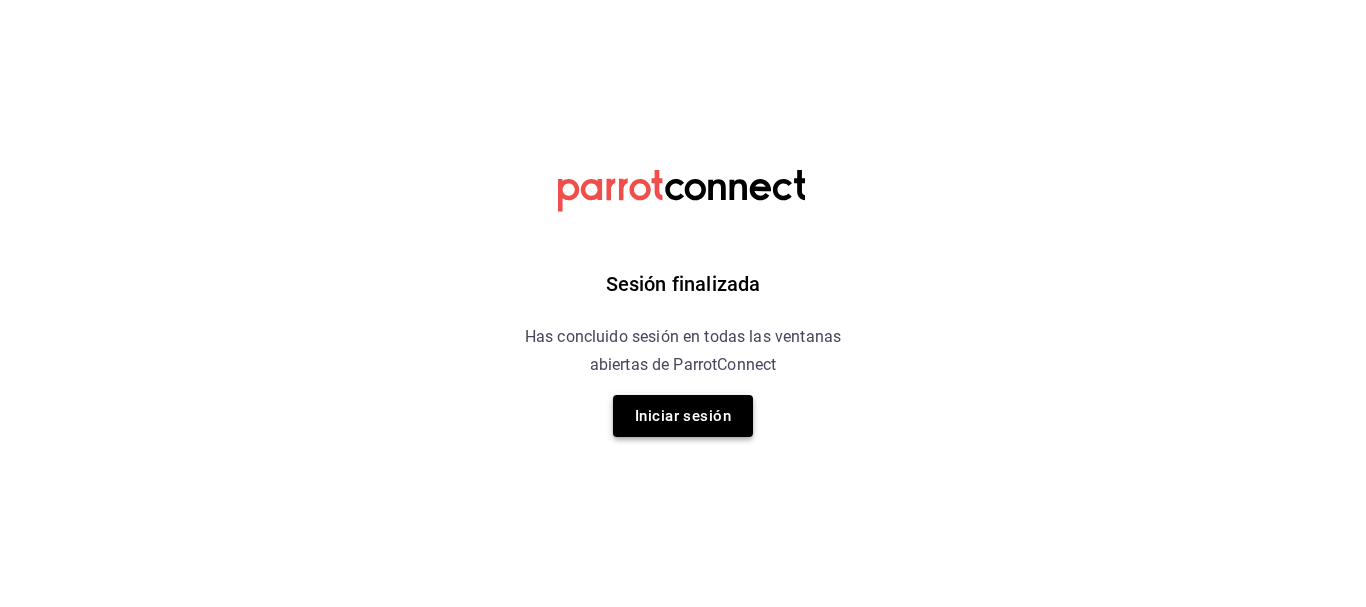 click on "Iniciar sesión" at bounding box center [683, 416] 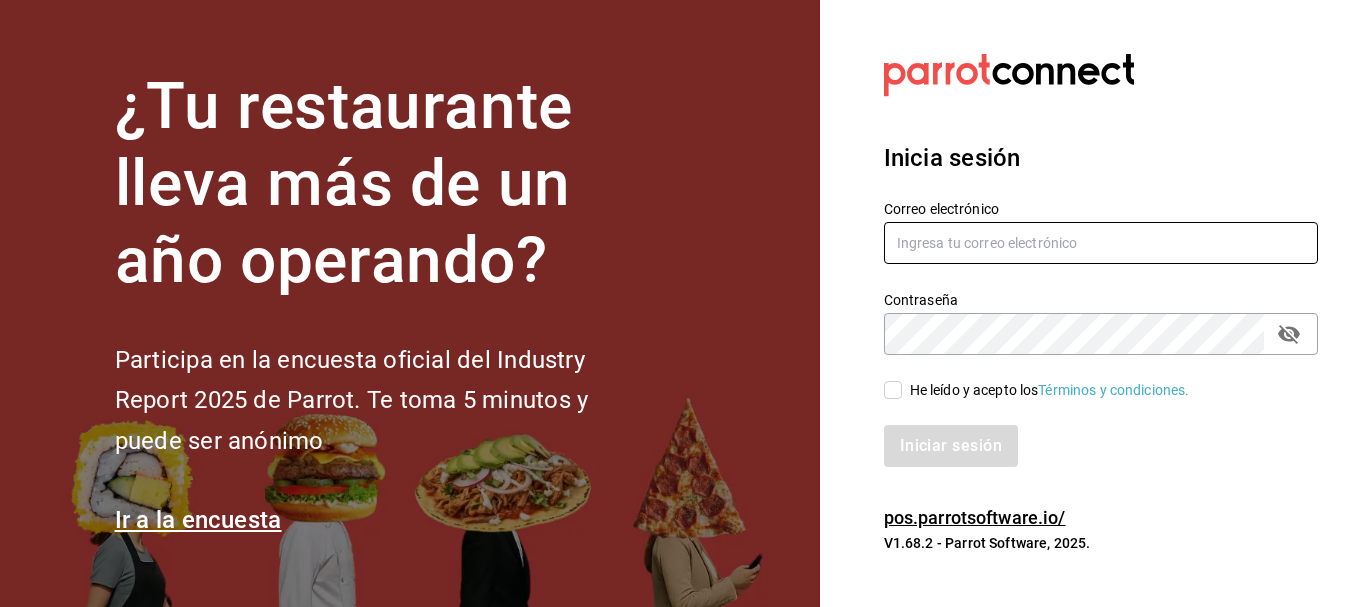 type on "5cincopizza@gmail.com" 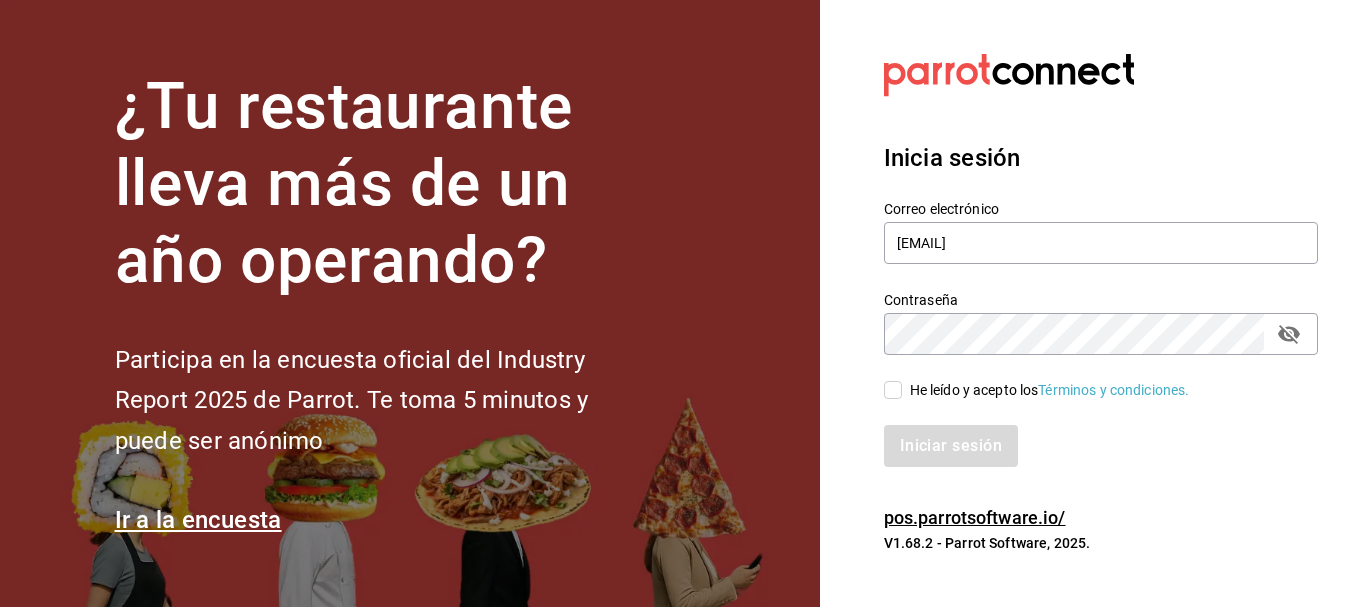 click on "He leído y acepto los  Términos y condiciones." at bounding box center (893, 390) 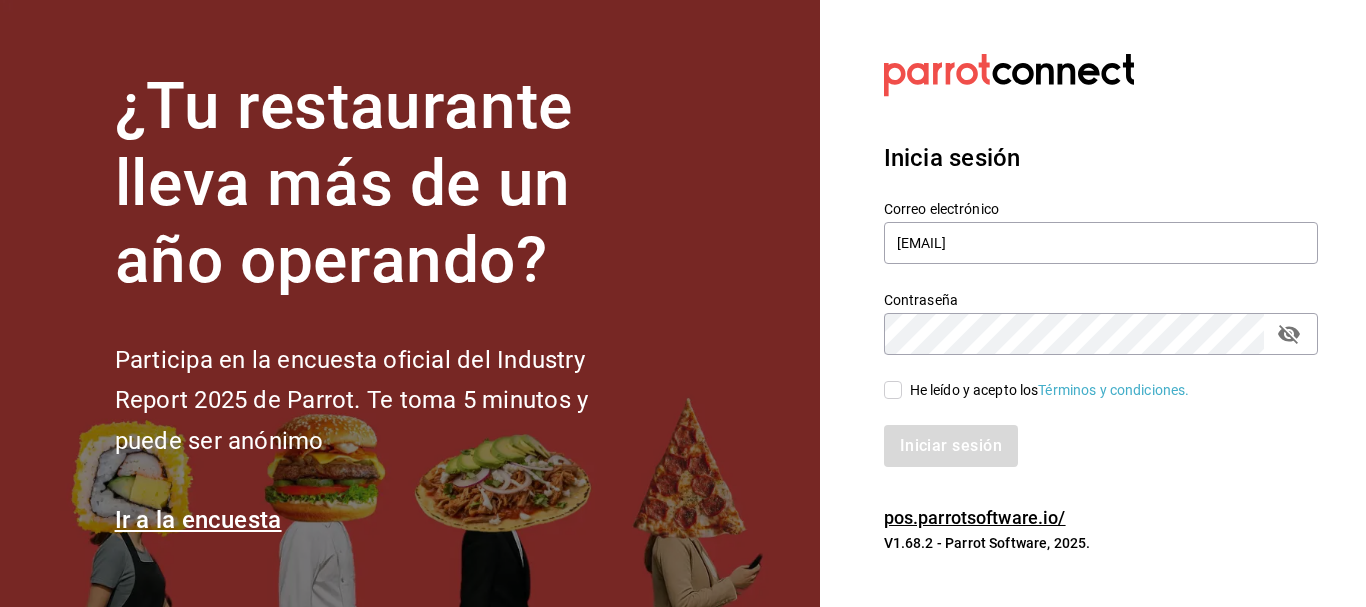 checkbox on "true" 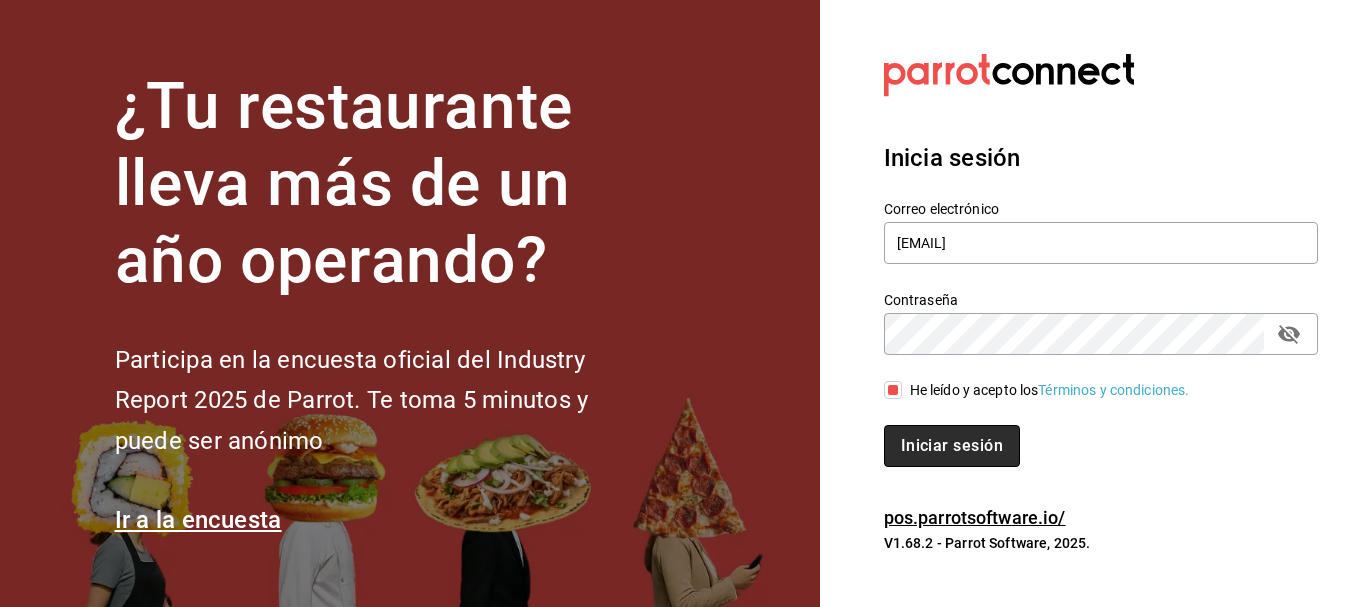 click on "Iniciar sesión" at bounding box center [952, 446] 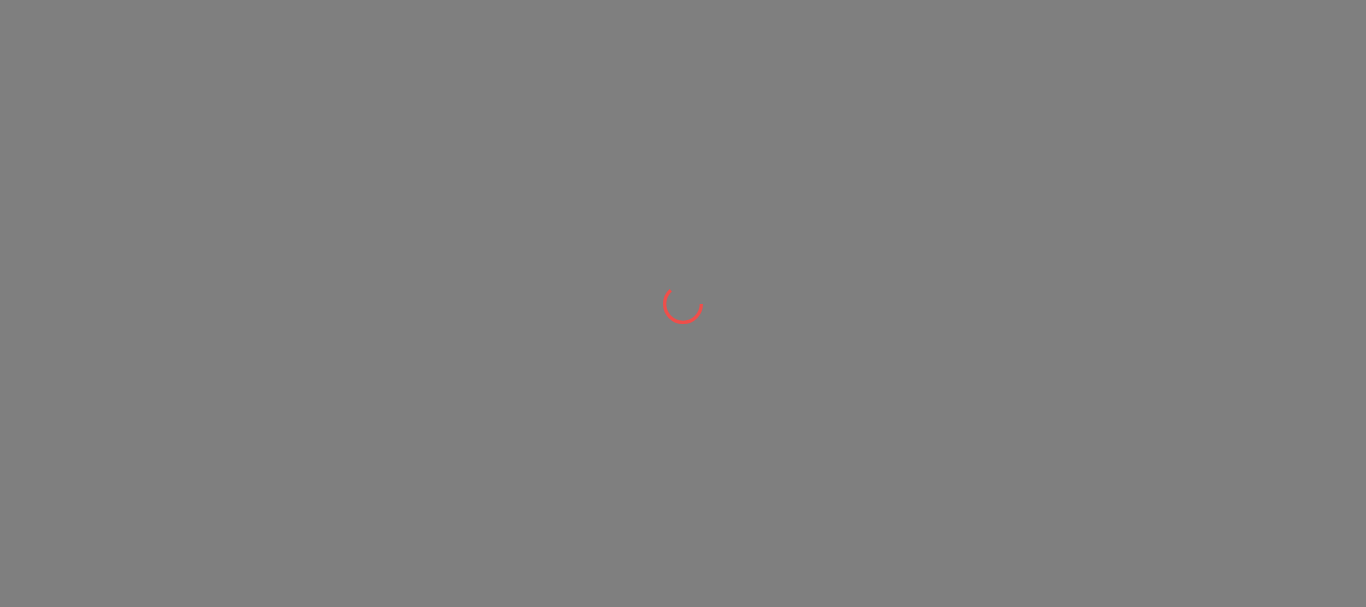 scroll, scrollTop: 0, scrollLeft: 0, axis: both 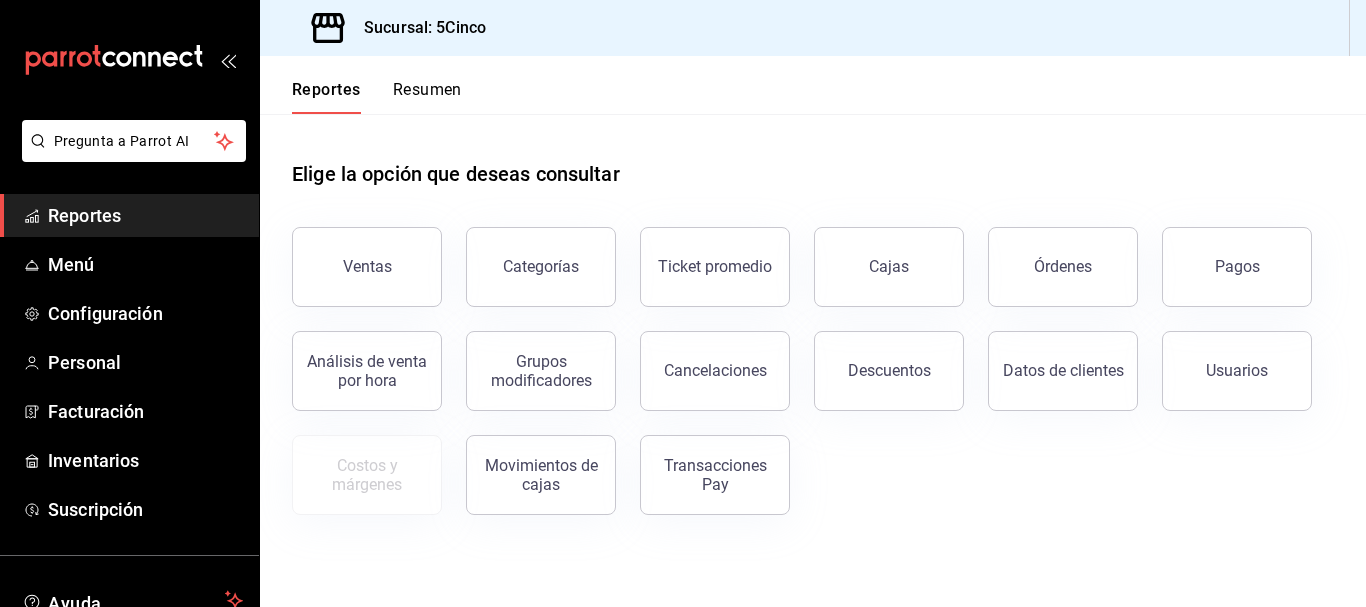 click on "Resumen" at bounding box center (427, 97) 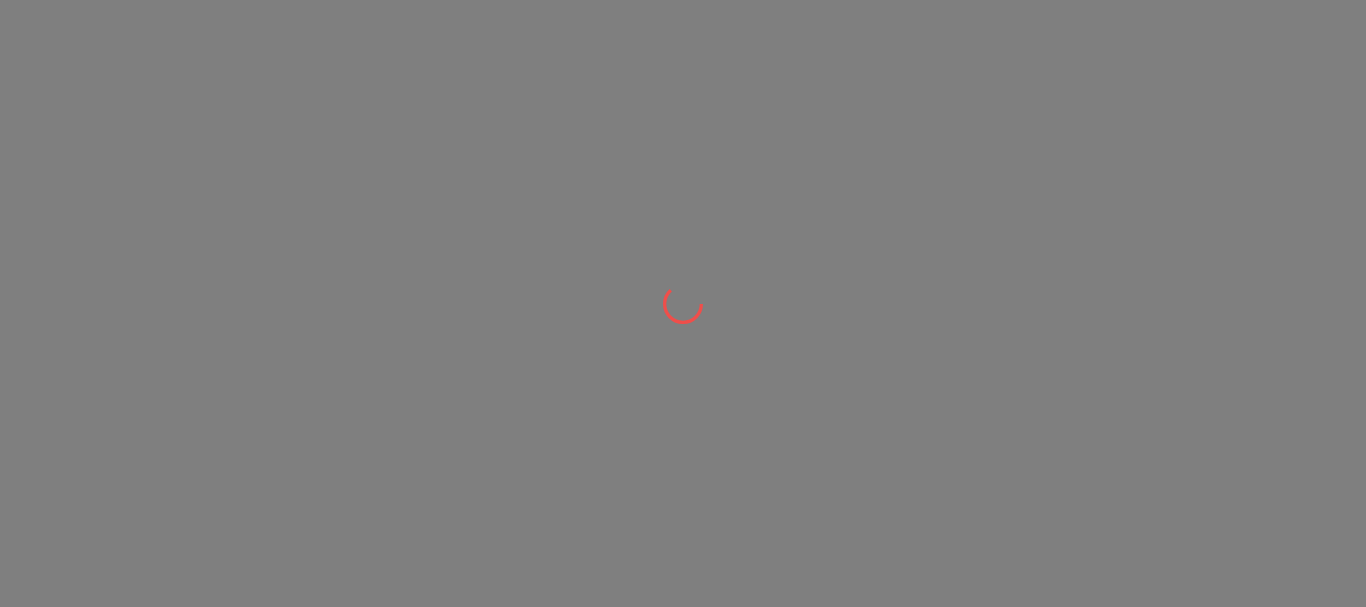 scroll, scrollTop: 0, scrollLeft: 0, axis: both 